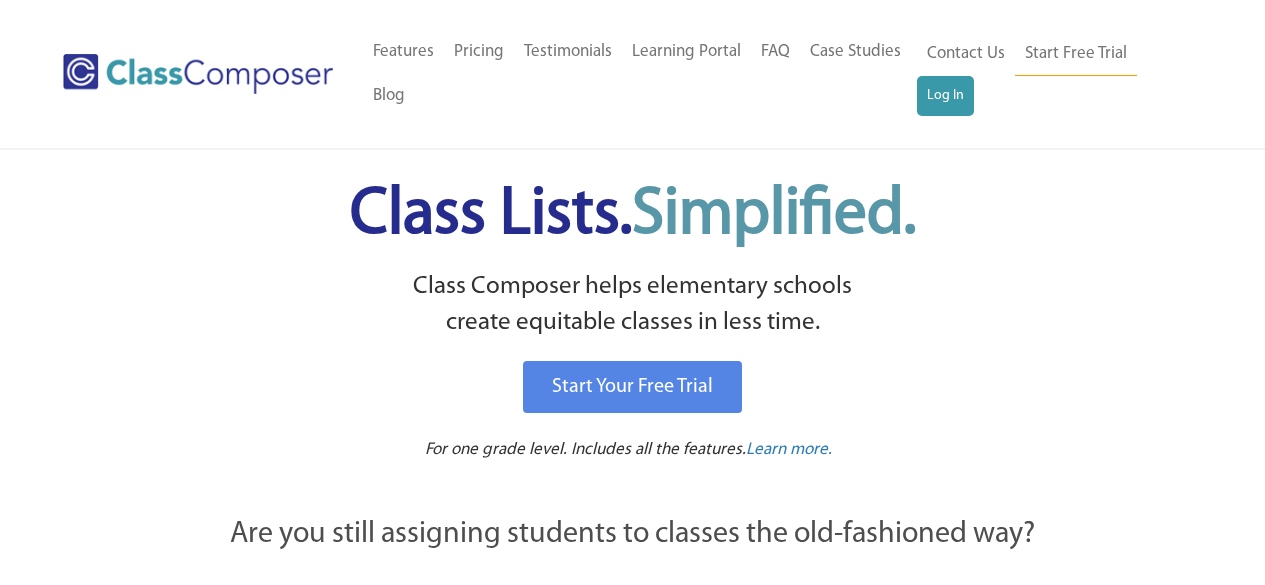 scroll, scrollTop: 0, scrollLeft: 0, axis: both 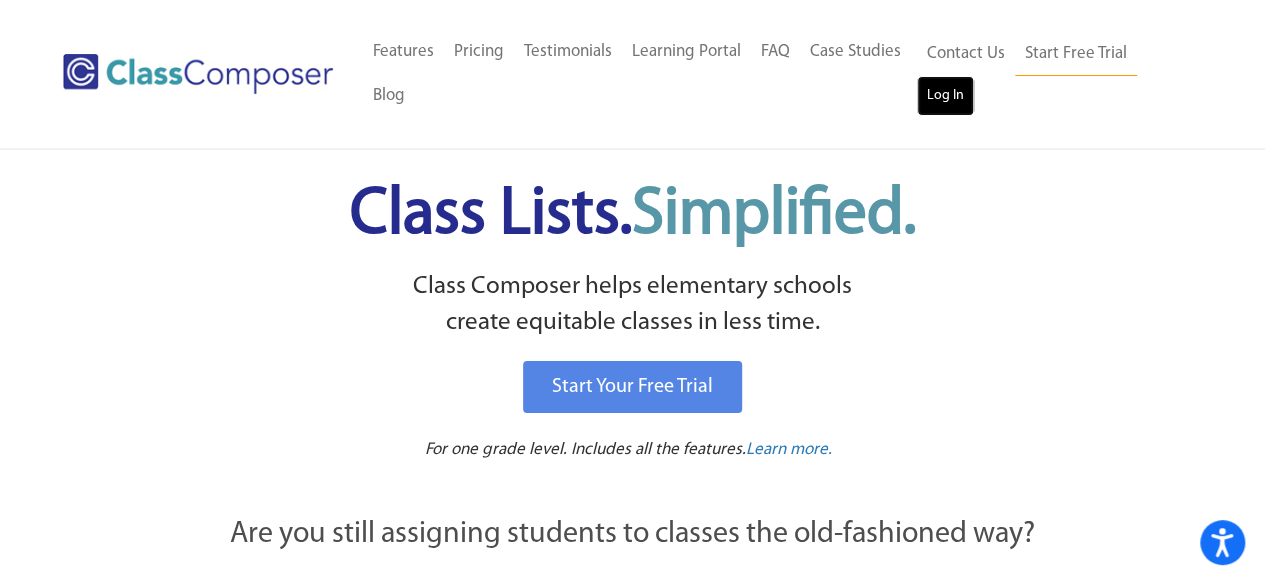 click on "Log In" at bounding box center (945, 96) 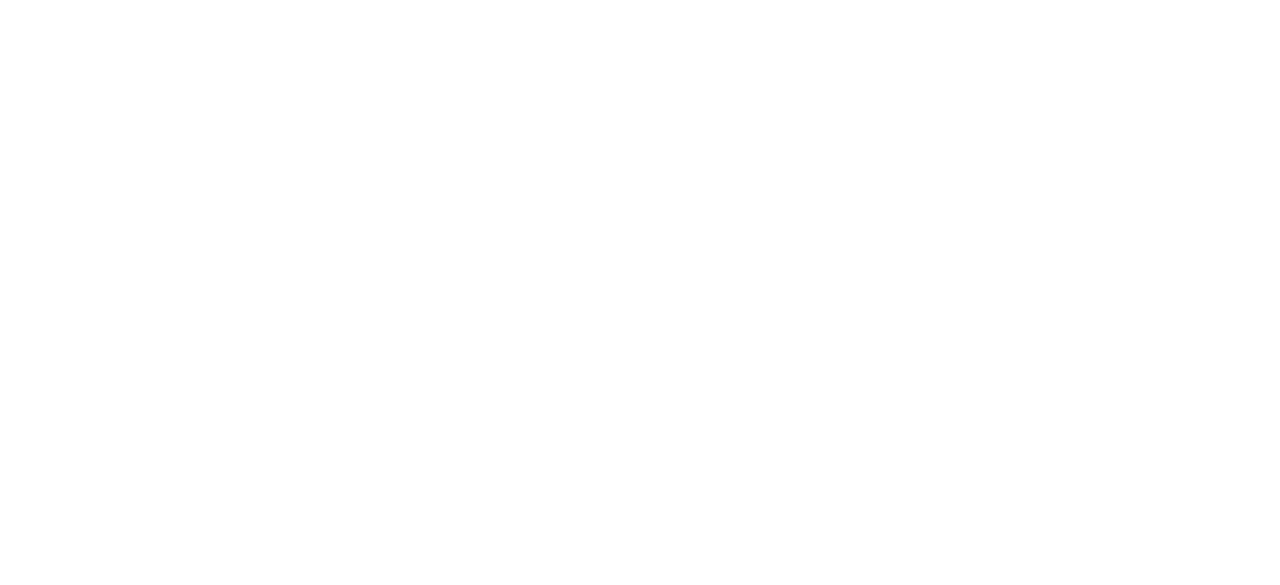 scroll, scrollTop: 0, scrollLeft: 0, axis: both 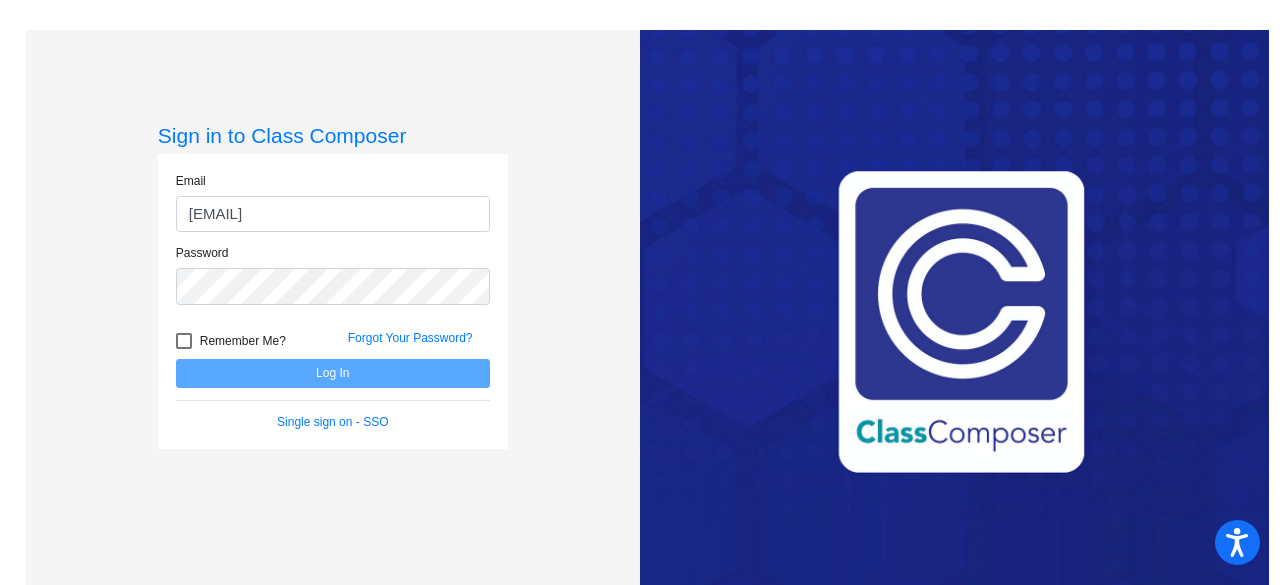 type on "[EMAIL]" 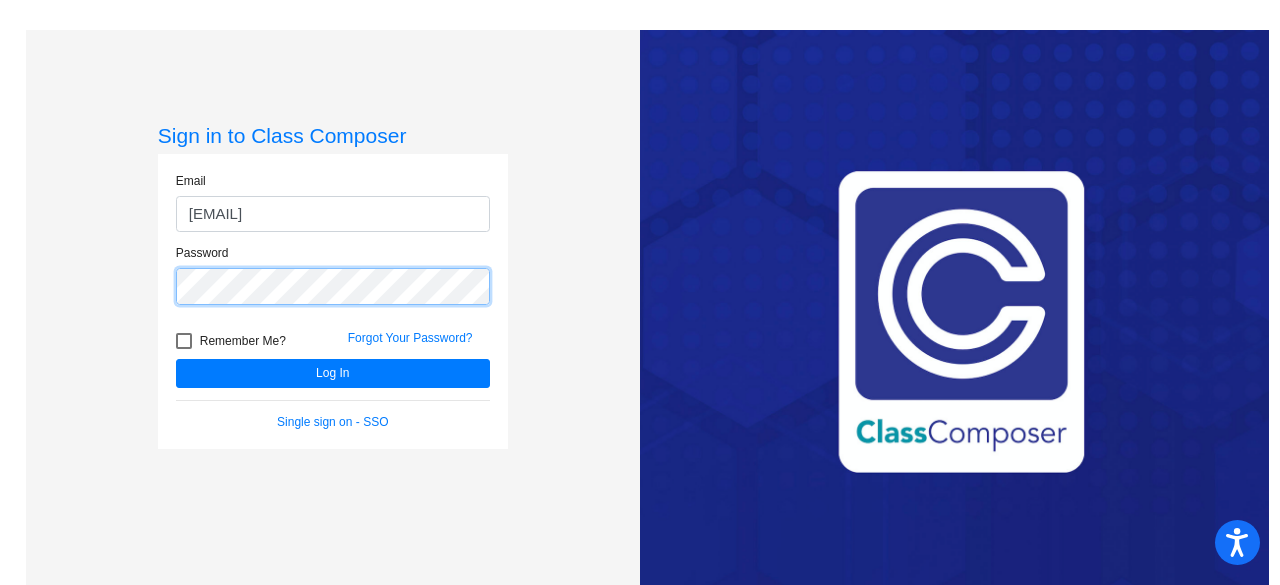 click on "Log In" 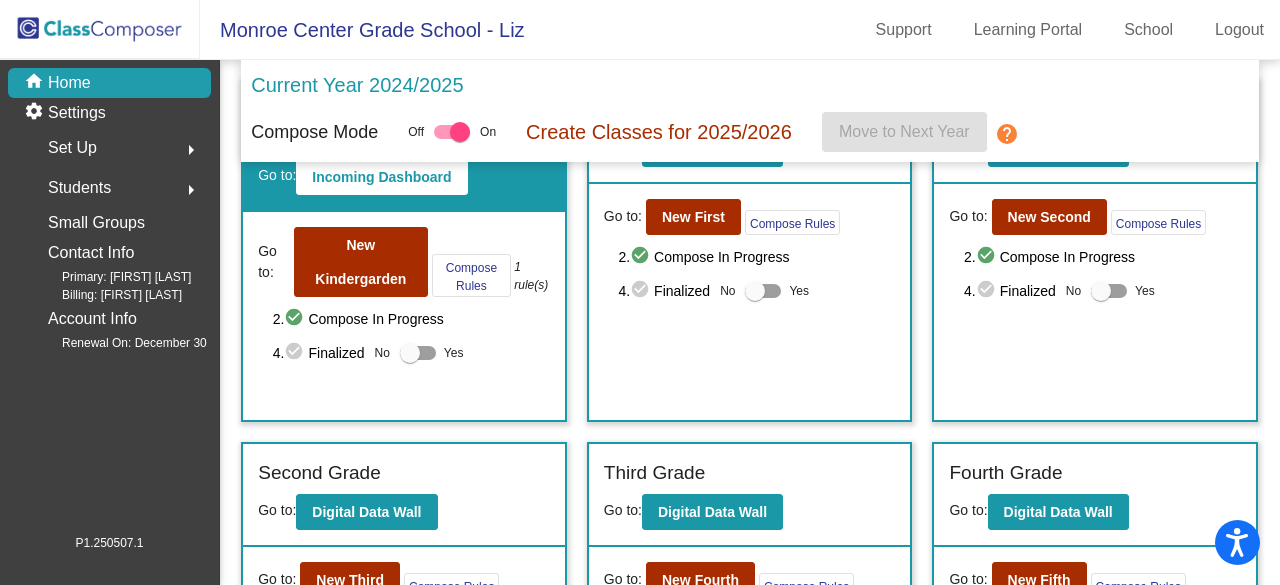 scroll, scrollTop: 0, scrollLeft: 0, axis: both 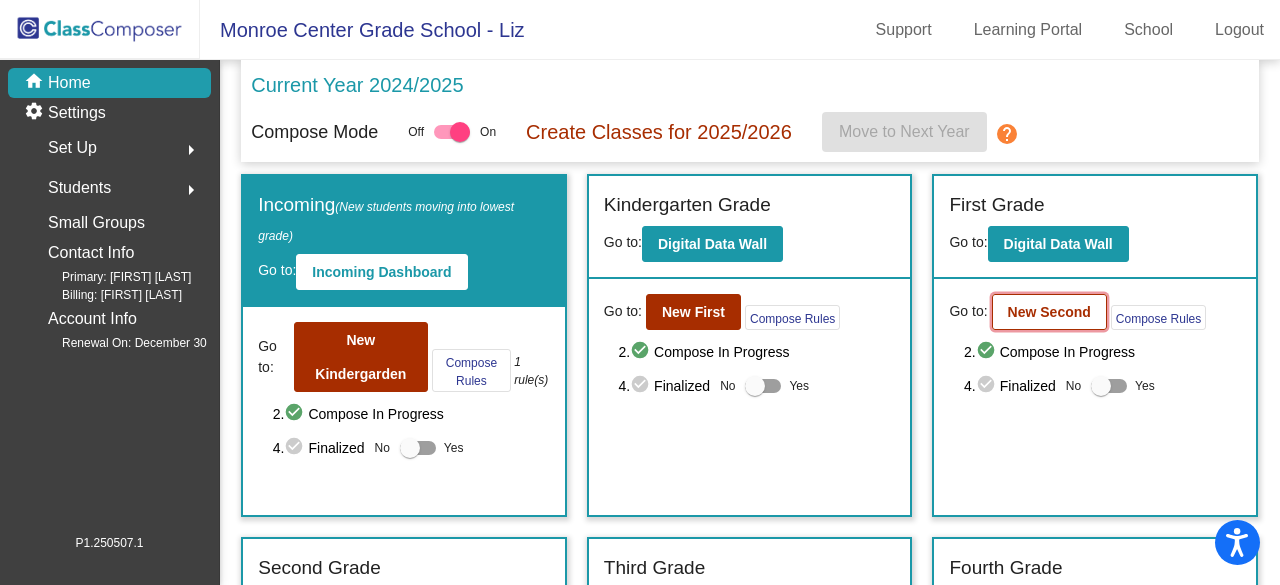 click on "New Second" 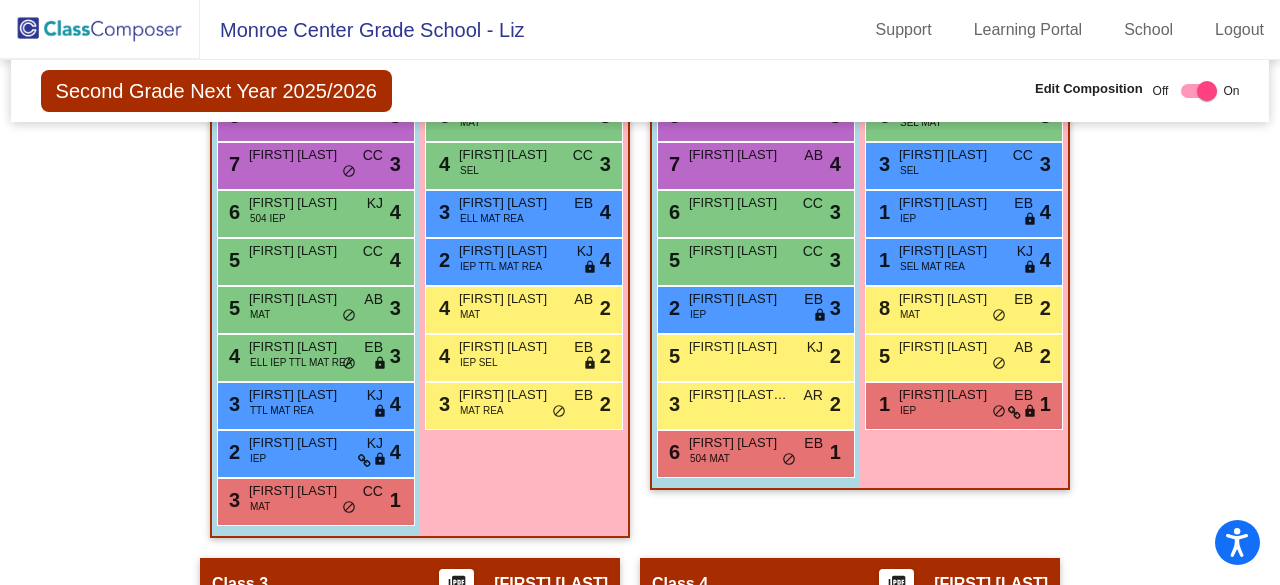 scroll, scrollTop: 0, scrollLeft: 0, axis: both 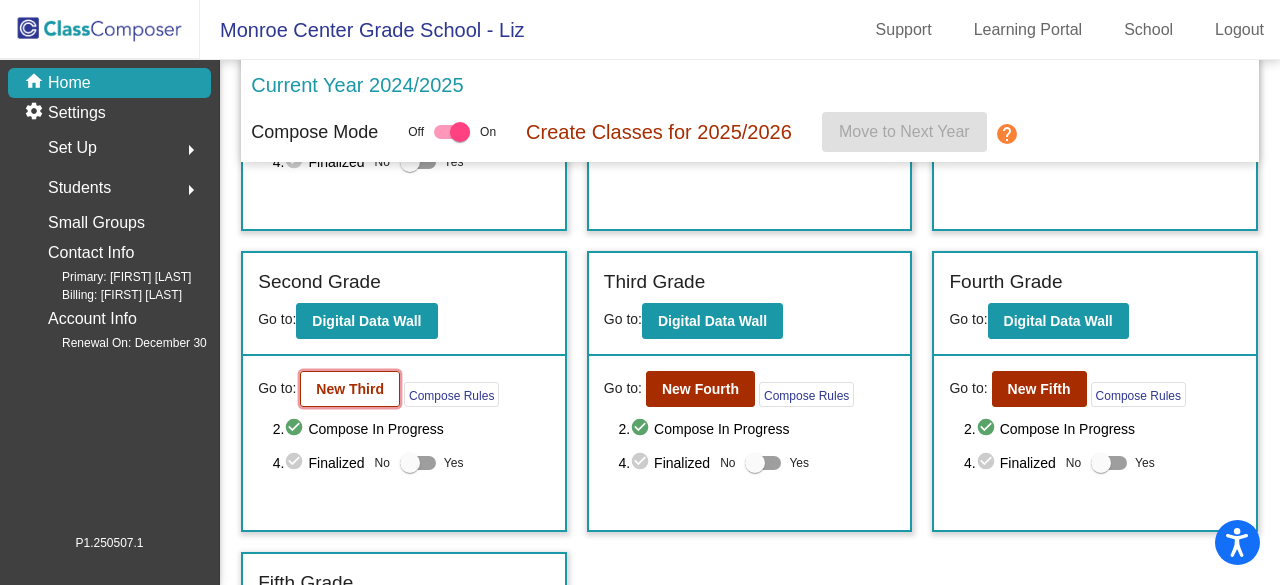 click on "New Third" 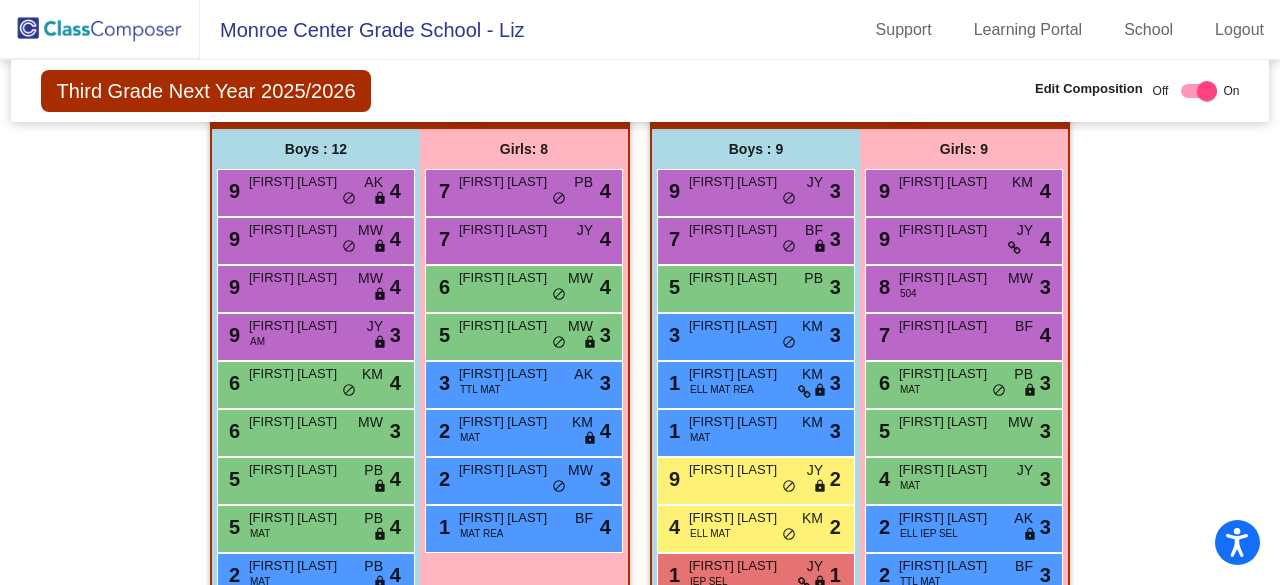 scroll, scrollTop: 542, scrollLeft: 0, axis: vertical 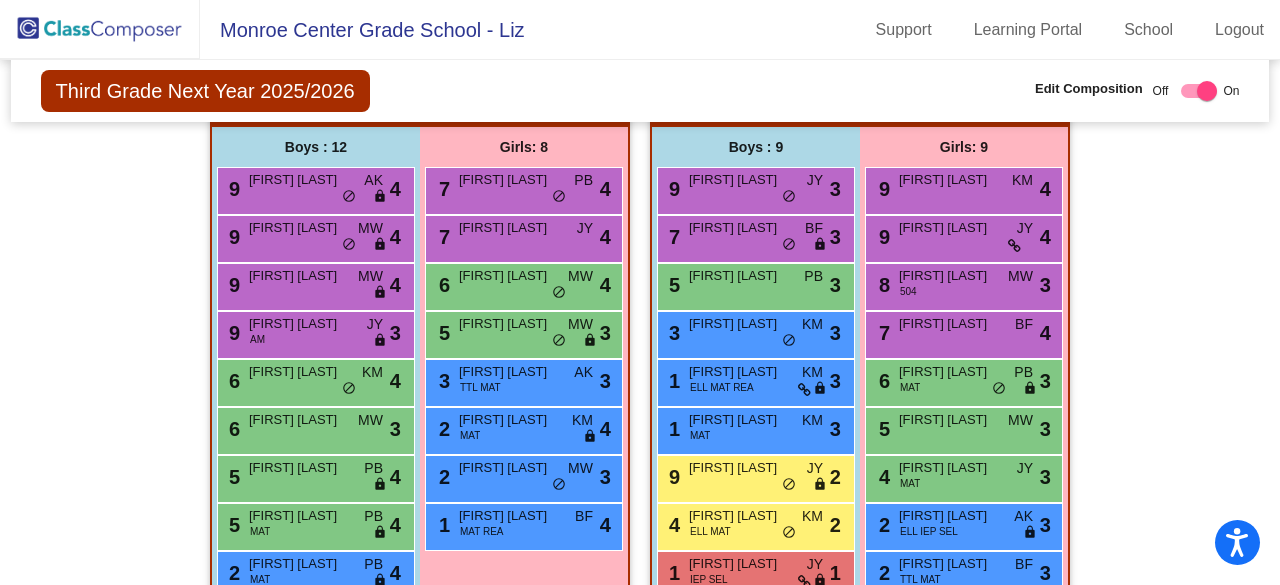 click on "Hallway   - Hallway Class  picture_as_pdf  Add Student  First Name Last Name Student Id  (Recommended)   Boy   Girl   Non Binary Add Close  Boys : 0    No Students   Girls: 0   No Students   Class 1    picture_as_pdf Kathleen Mandzen  Add Student  First Name Last Name Student Id  (Recommended)   Boy   Girl   Non Binary Add Close  Boys : 12  9 Killian Connell AK lock do_not_disturb_alt 4 9 Robert Muller MW lock do_not_disturb_alt 4 9 Donavan Shelby MW lock do_not_disturb_alt 4 9 Lucas Keller AM JY lock do_not_disturb_alt 3 6 Parker Swanson KM lock do_not_disturb_alt 4 6 Justin Vangsness MW lock do_not_disturb_alt 3 5 Mark Lundquist PB lock do_not_disturb_alt 4 5 Jett Weems MAT PB lock do_not_disturb_alt 4 2 Gregory Kunce MAT PB lock do_not_disturb_alt 4 1 Austin Carpenter IEP TTL MAT JY lock do_not_disturb_alt 3 3 August Vavra BF lock do_not_disturb_alt 1 Parker Edwards lock do_not_disturb_alt Girls: 8 7 Tynley Litow PB lock do_not_disturb_alt 4 7 Zaylee Sanchez JY lock do_not_disturb_alt 4 6 MW lock 4 5" 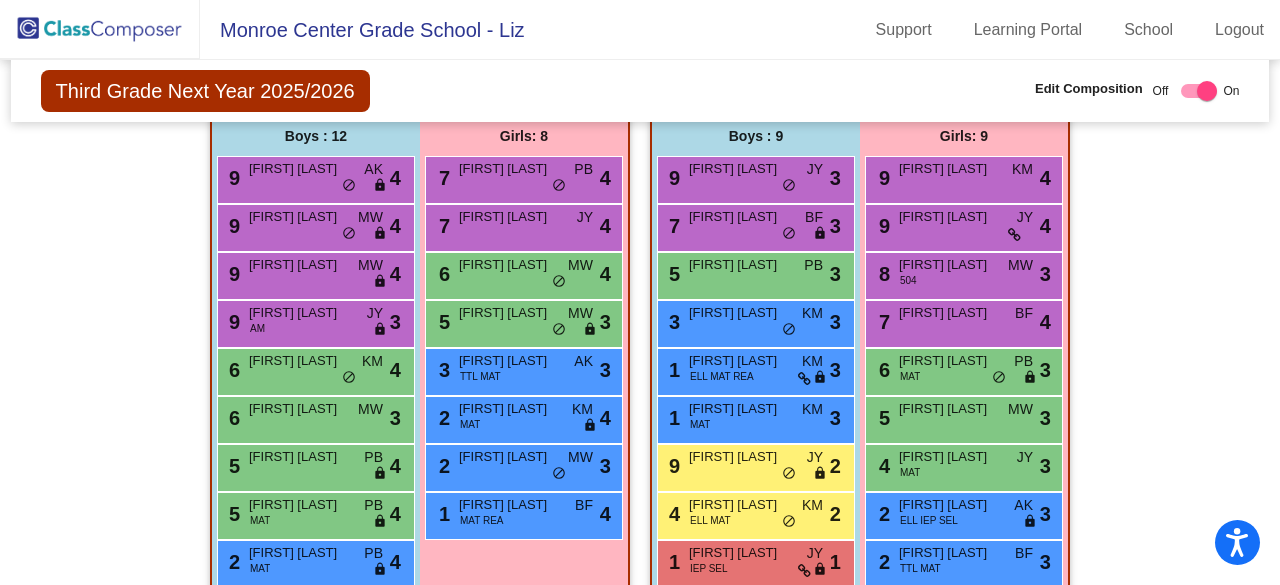 scroll, scrollTop: 559, scrollLeft: 0, axis: vertical 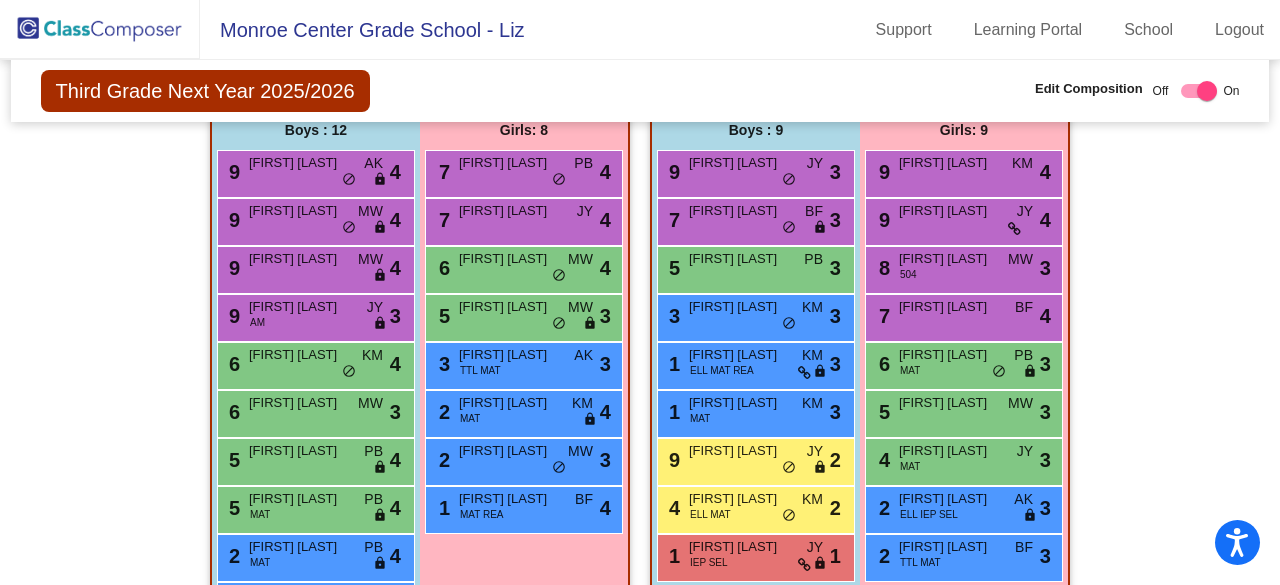 click on "Hallway   - Hallway Class  picture_as_pdf  Add Student  First Name Last Name Student Id  (Recommended)   Boy   Girl   Non Binary Add Close  Boys : 0    No Students   Girls: 0   No Students   Class 1    picture_as_pdf Kathleen Mandzen  Add Student  First Name Last Name Student Id  (Recommended)   Boy   Girl   Non Binary Add Close  Boys : 12  9 Killian Connell AK lock do_not_disturb_alt 4 9 Robert Muller MW lock do_not_disturb_alt 4 9 Donavan Shelby MW lock do_not_disturb_alt 4 9 Lucas Keller AM JY lock do_not_disturb_alt 3 6 Parker Swanson KM lock do_not_disturb_alt 4 6 Justin Vangsness MW lock do_not_disturb_alt 3 5 Mark Lundquist PB lock do_not_disturb_alt 4 5 Jett Weems MAT PB lock do_not_disturb_alt 4 2 Gregory Kunce MAT PB lock do_not_disturb_alt 4 1 Austin Carpenter IEP TTL MAT JY lock do_not_disturb_alt 3 3 August Vavra BF lock do_not_disturb_alt 1 Parker Edwards lock do_not_disturb_alt Girls: 8 7 Tynley Litow PB lock do_not_disturb_alt 4 7 Zaylee Sanchez JY lock do_not_disturb_alt 4 6 MW lock 4 5" 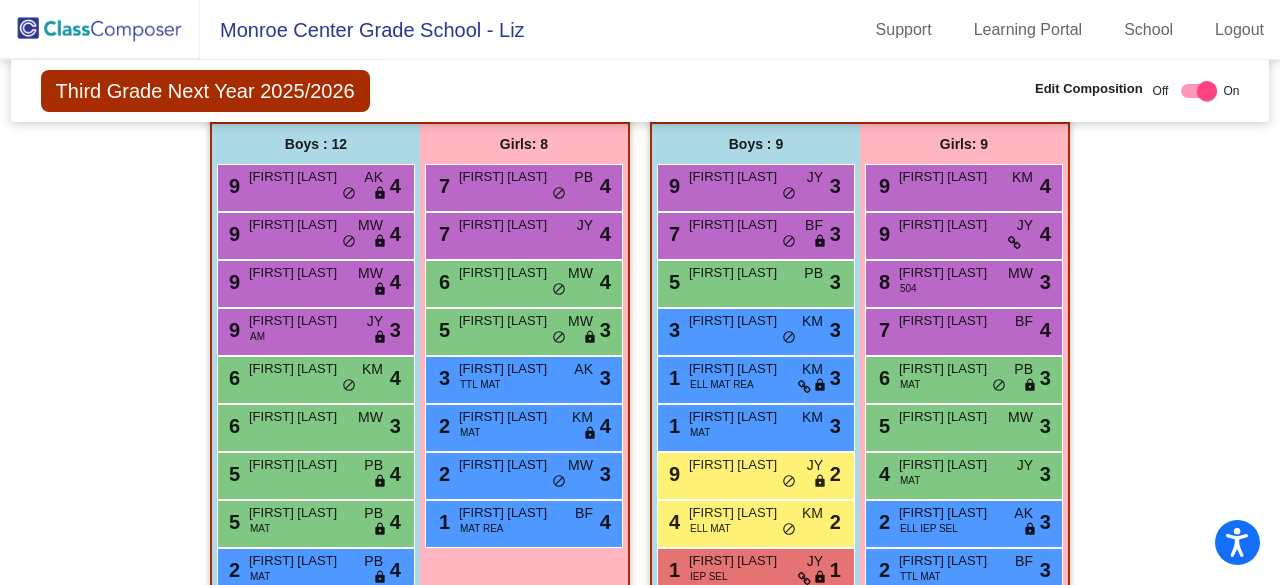 scroll, scrollTop: 546, scrollLeft: 0, axis: vertical 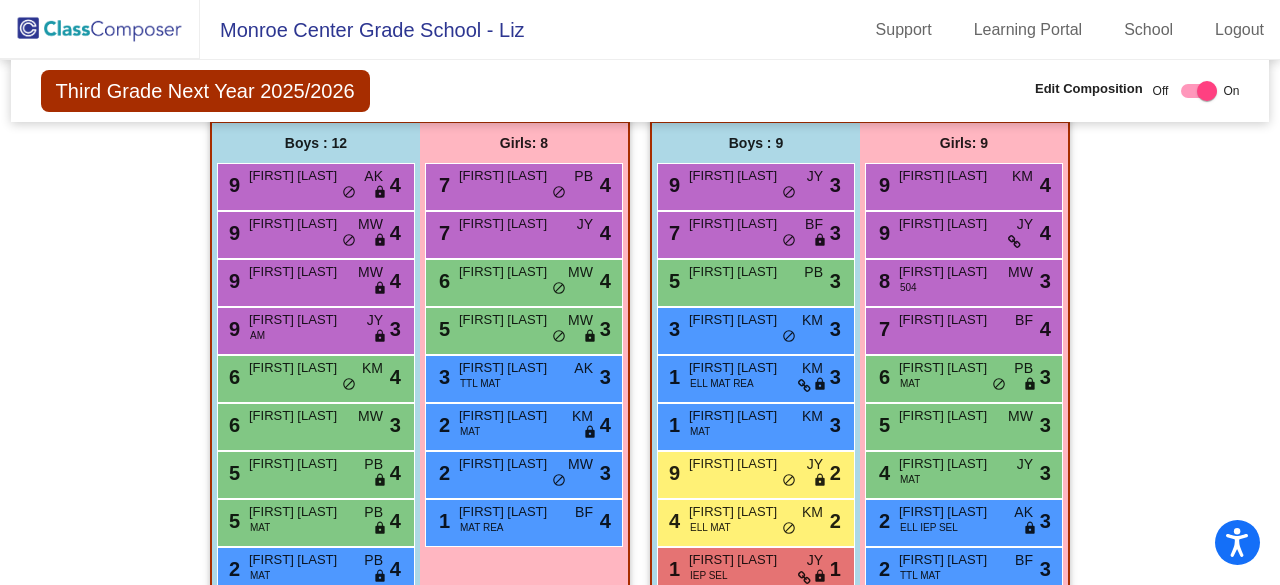 click on "Hallway   - Hallway Class  picture_as_pdf  Add Student  First Name Last Name Student Id  (Recommended)   Boy   Girl   Non Binary Add Close  Boys : 0    No Students   Girls: 0   No Students   Class 1    picture_as_pdf Kathleen Mandzen  Add Student  First Name Last Name Student Id  (Recommended)   Boy   Girl   Non Binary Add Close  Boys : 12  9 Killian Connell AK lock do_not_disturb_alt 4 9 Robert Muller MW lock do_not_disturb_alt 4 9 Donavan Shelby MW lock do_not_disturb_alt 4 9 Lucas Keller AM JY lock do_not_disturb_alt 3 6 Parker Swanson KM lock do_not_disturb_alt 4 6 Justin Vangsness MW lock do_not_disturb_alt 3 5 Mark Lundquist PB lock do_not_disturb_alt 4 5 Jett Weems MAT PB lock do_not_disturb_alt 4 2 Gregory Kunce MAT PB lock do_not_disturb_alt 4 1 Austin Carpenter IEP TTL MAT JY lock do_not_disturb_alt 3 3 August Vavra BF lock do_not_disturb_alt 1 Parker Edwards lock do_not_disturb_alt Girls: 8 7 Tynley Litow PB lock do_not_disturb_alt 4 7 Zaylee Sanchez JY lock do_not_disturb_alt 4 6 MW lock 4 5" 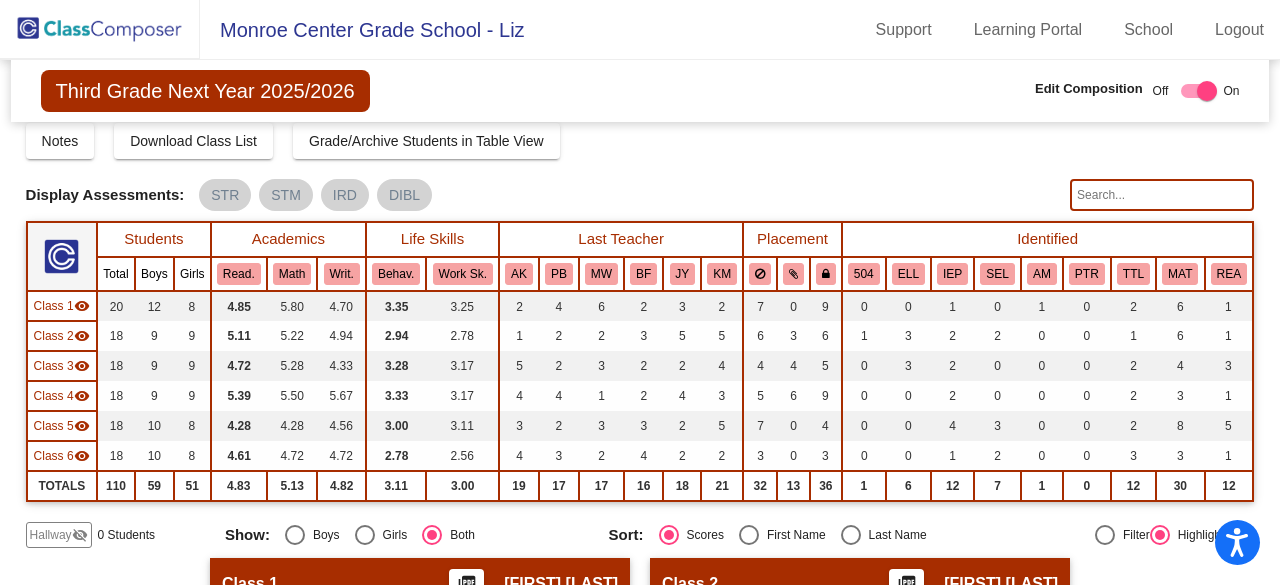scroll, scrollTop: 0, scrollLeft: 0, axis: both 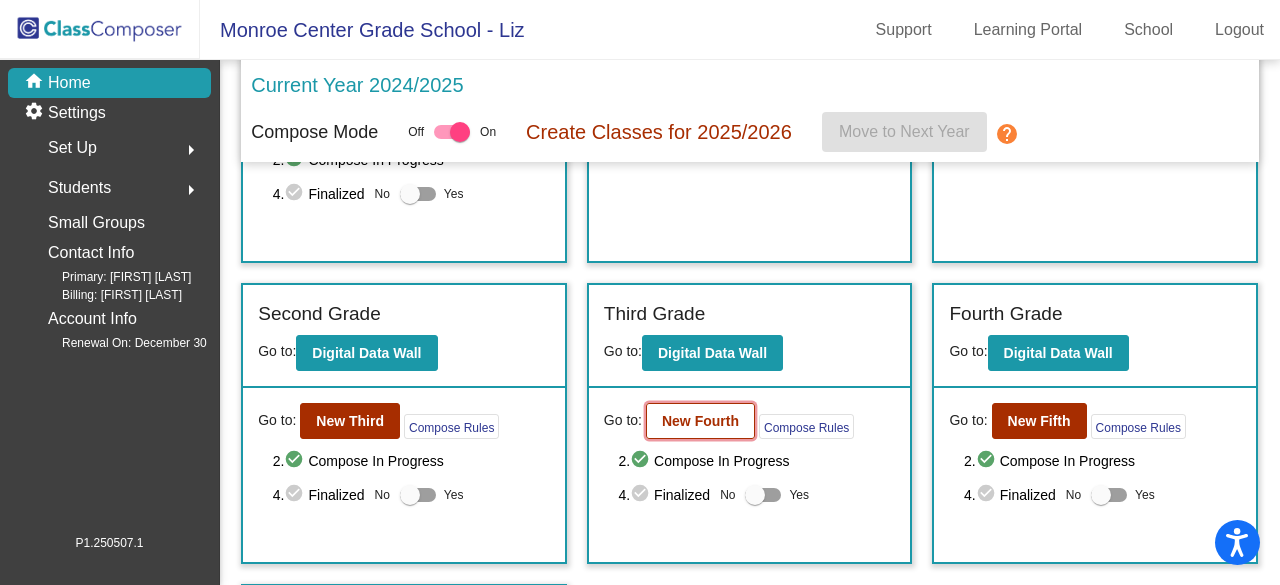 click on "New Fourth" 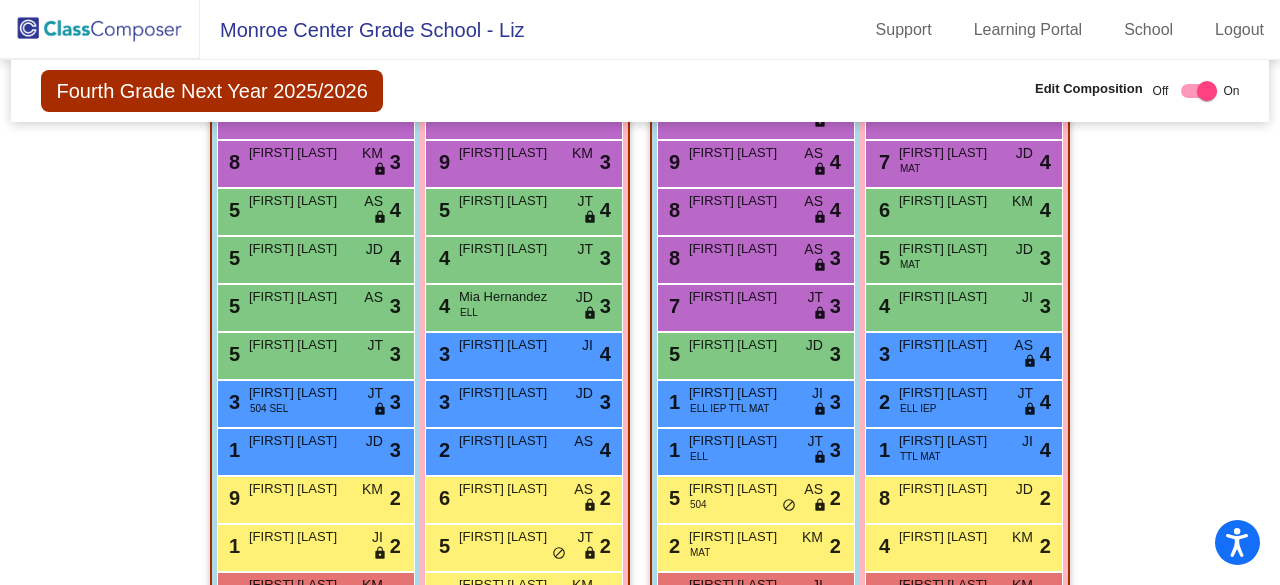 scroll, scrollTop: 659, scrollLeft: 0, axis: vertical 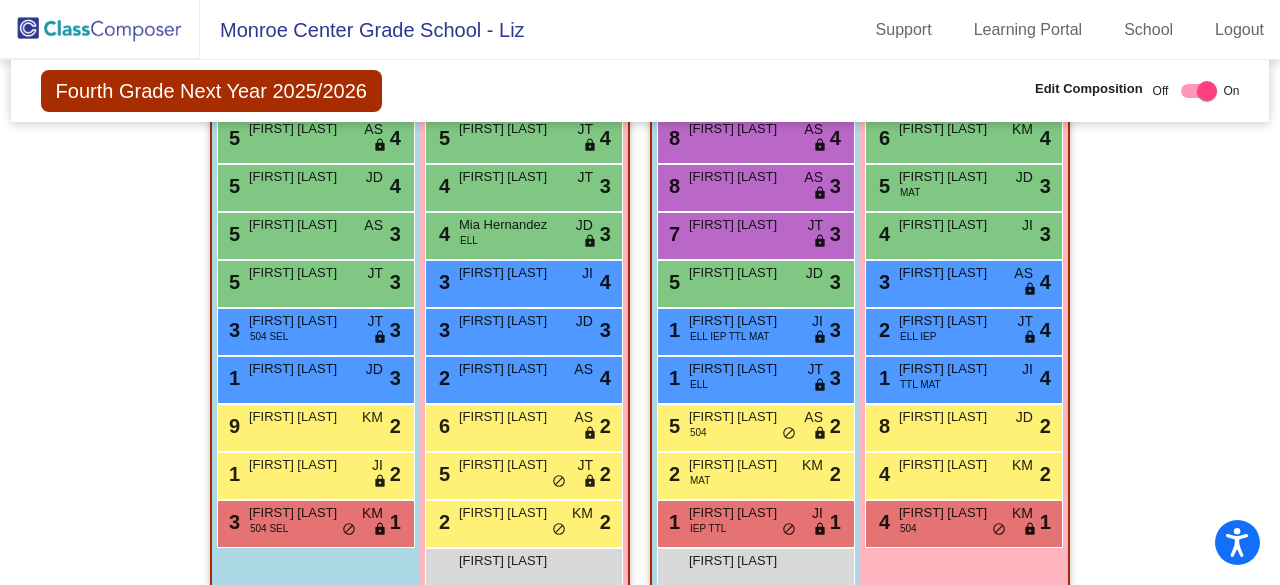 click on "Hallway   - Hallway Class  picture_as_pdf  Add Student  First Name Last Name Student Id  (Recommended)   Boy   Girl   Non Binary Add Close  Boys : 0    No Students   Girls: 0   No Students   Class 1    picture_as_pdf Michelle Lassard  Add Student  First Name Last Name Student Id  (Recommended)   Boy   Girl   Non Binary Add Close  Boys : 11  9 Daniel Irish JT lock do_not_disturb_alt 3 8 Carter Spain KM lock do_not_disturb_alt 3 5 John McKinney AS lock do_not_disturb_alt 4 5 Benson Grugel JD lock do_not_disturb_alt 4 5 Owen Provancher AS lock do_not_disturb_alt 3 5 Charles Hardin JT lock do_not_disturb_alt 3 3 Matthew Perez Reyes 504 SEL JT lock do_not_disturb_alt 3 1 Gunnar Hall JD lock do_not_disturb_alt 3 9 Justus Cook KM lock do_not_disturb_alt 2 1 Eduardo Cervantes JI lock do_not_disturb_alt 2 3 Lucas Palmer-Melchiori 504 SEL KM lock do_not_disturb_alt 1 Girls: 12 9 Lucy Coleman JI lock do_not_disturb_alt 3 9 Peyton Myers KM lock do_not_disturb_alt 3 5 Isabella Hernandez JT lock do_not_disturb_alt 4" 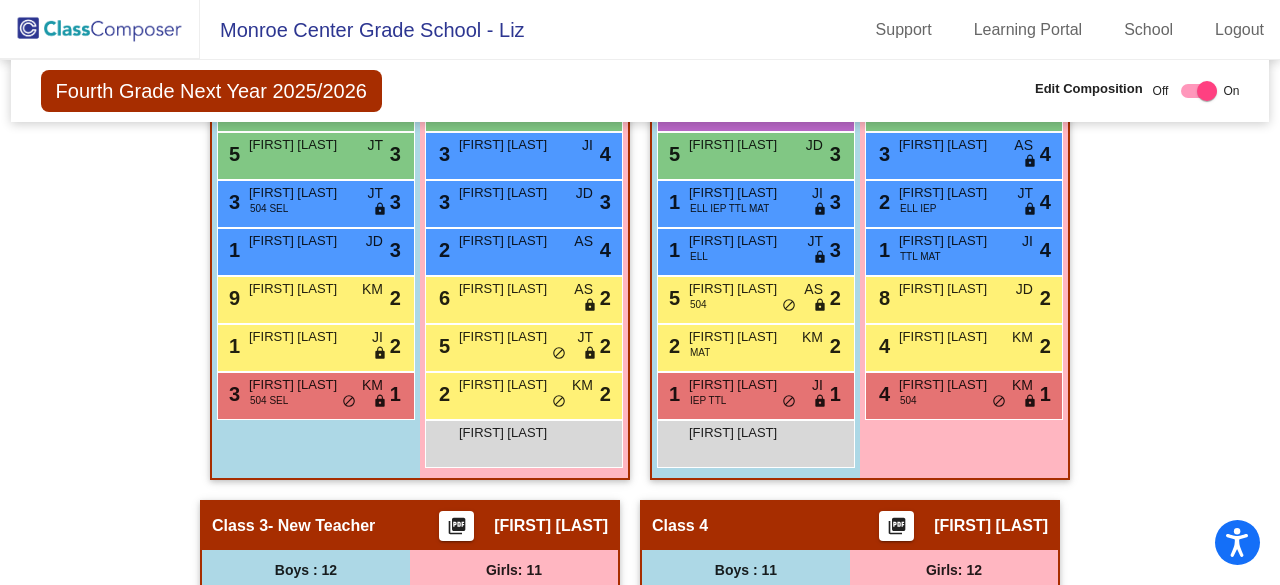 scroll, scrollTop: 865, scrollLeft: 0, axis: vertical 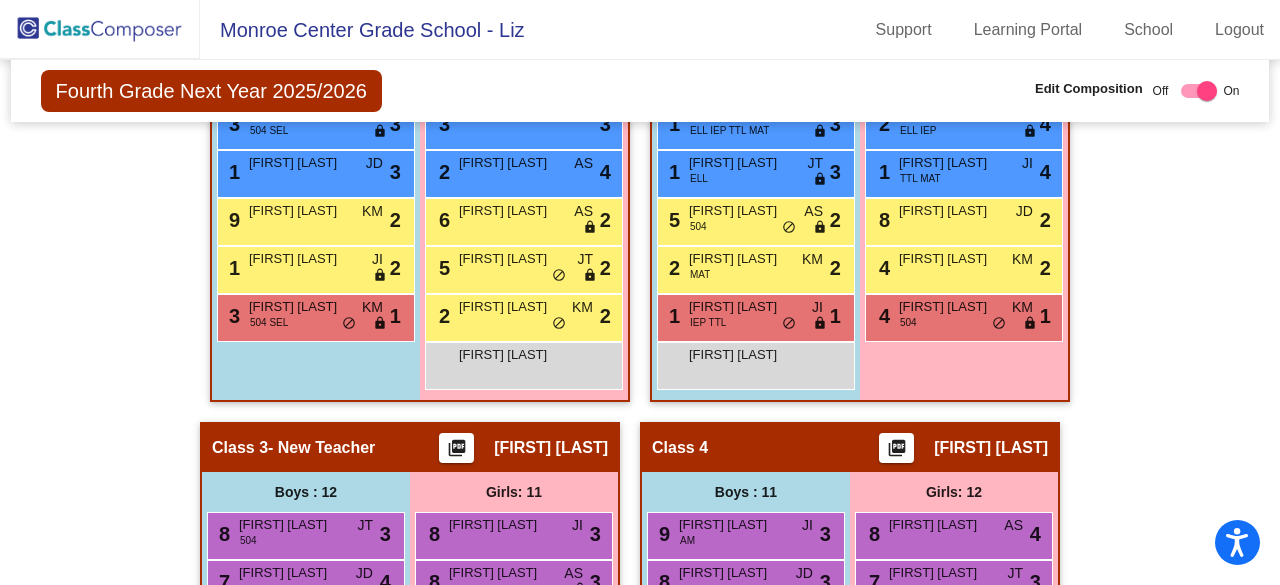 drag, startPoint x: 1118, startPoint y: 429, endPoint x: 1192, endPoint y: 501, distance: 103.24728 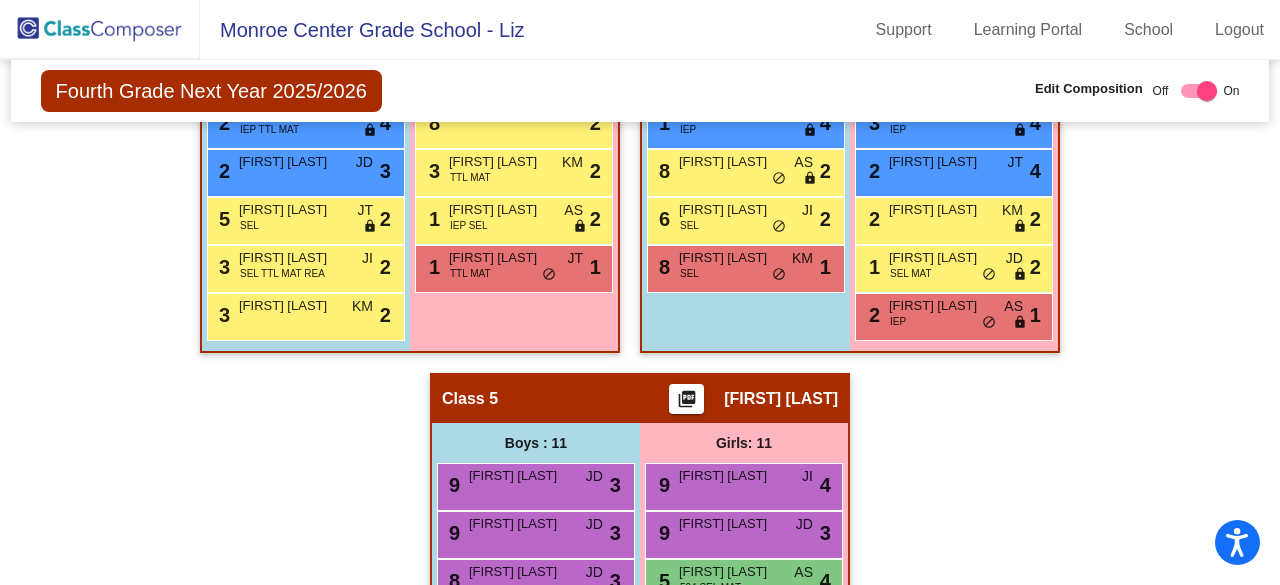 scroll, scrollTop: 1613, scrollLeft: 0, axis: vertical 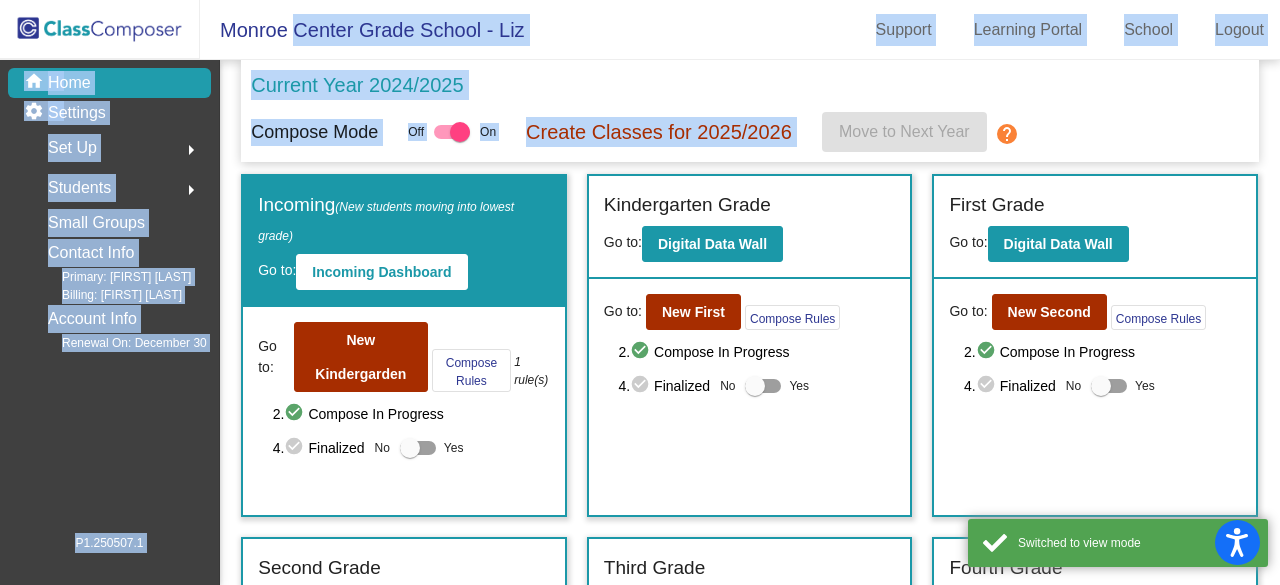 drag, startPoint x: 317, startPoint y: 170, endPoint x: 293, endPoint y: 2, distance: 169.70563 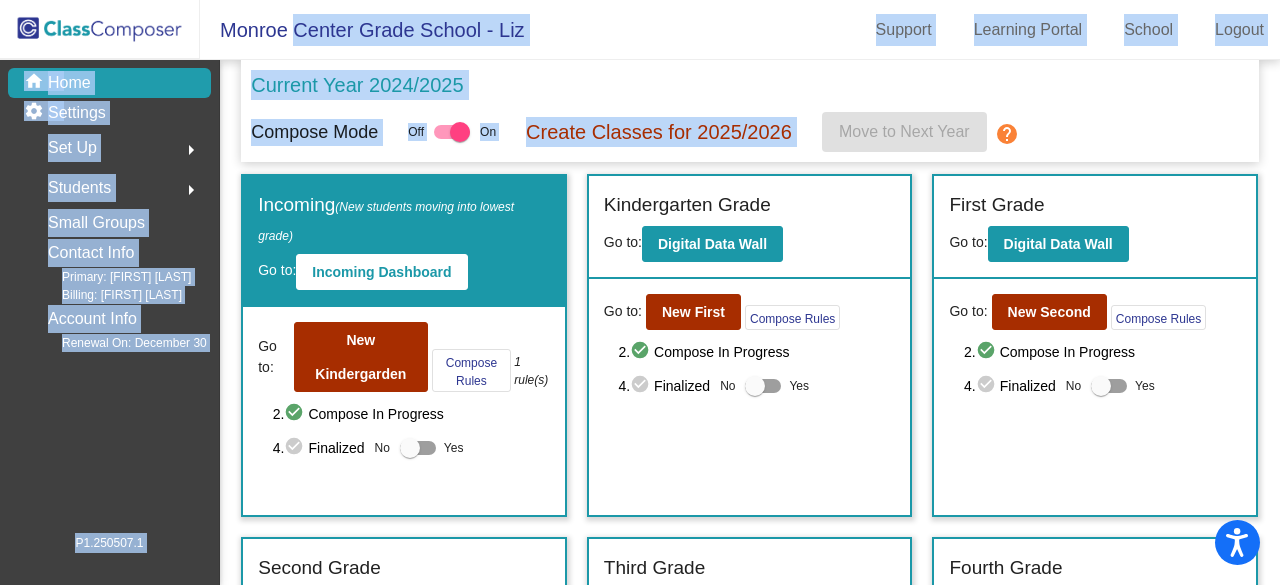 click on "Current Year 2024/2025 Compose Mode Off   On Create Classes for 2025/2026  Move to Next Year  help" 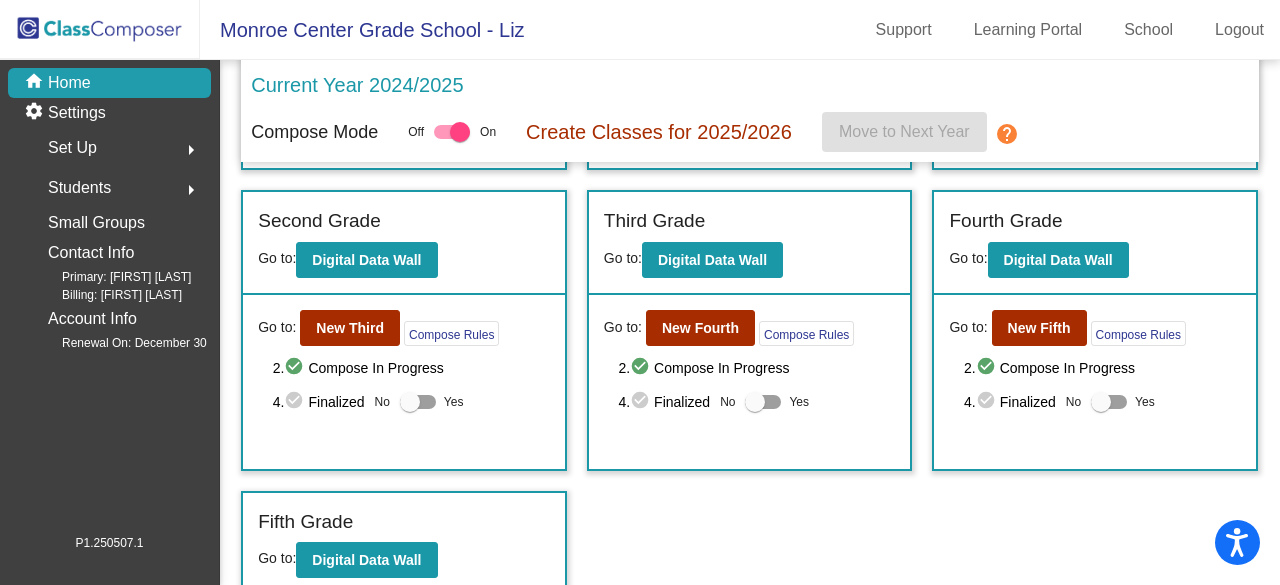 scroll, scrollTop: 348, scrollLeft: 0, axis: vertical 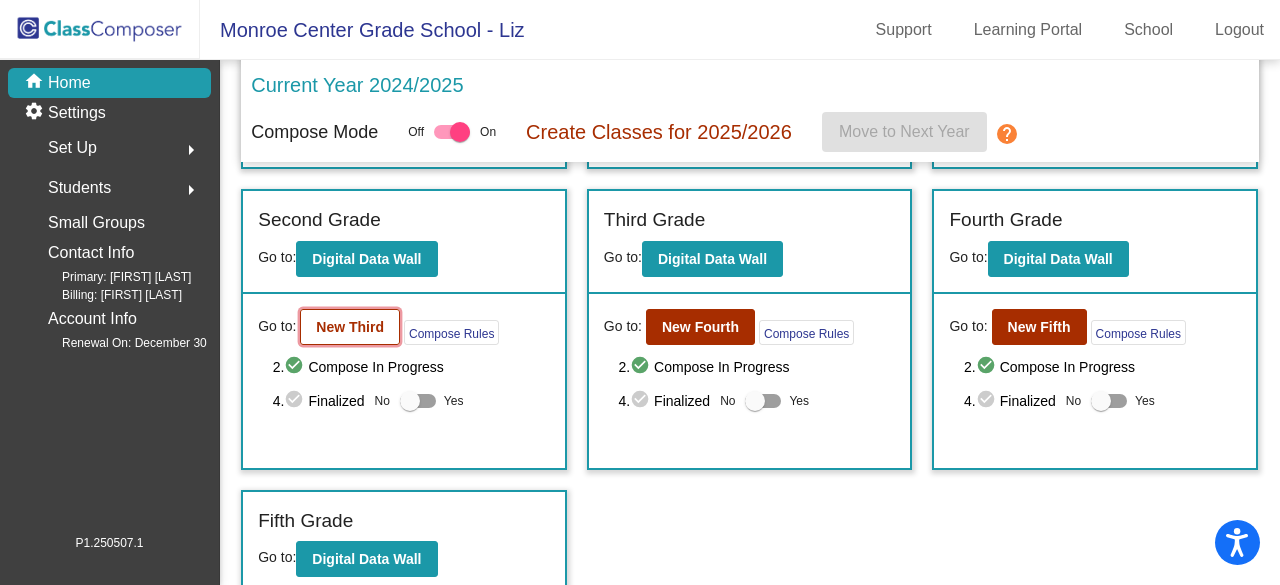 click on "New Third" 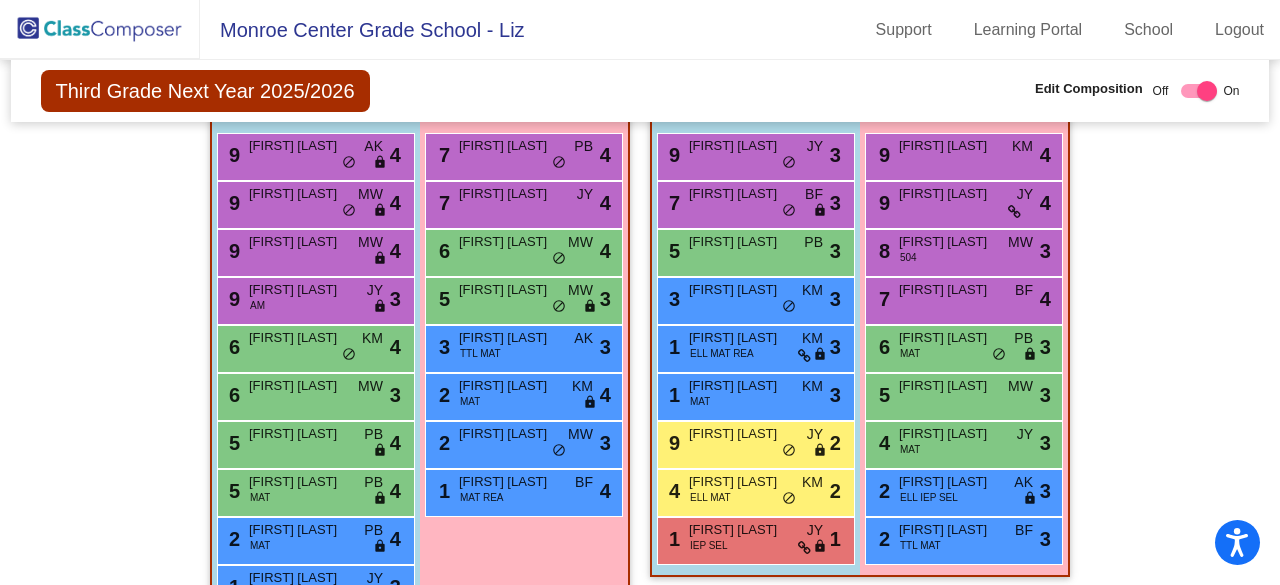 scroll, scrollTop: 574, scrollLeft: 0, axis: vertical 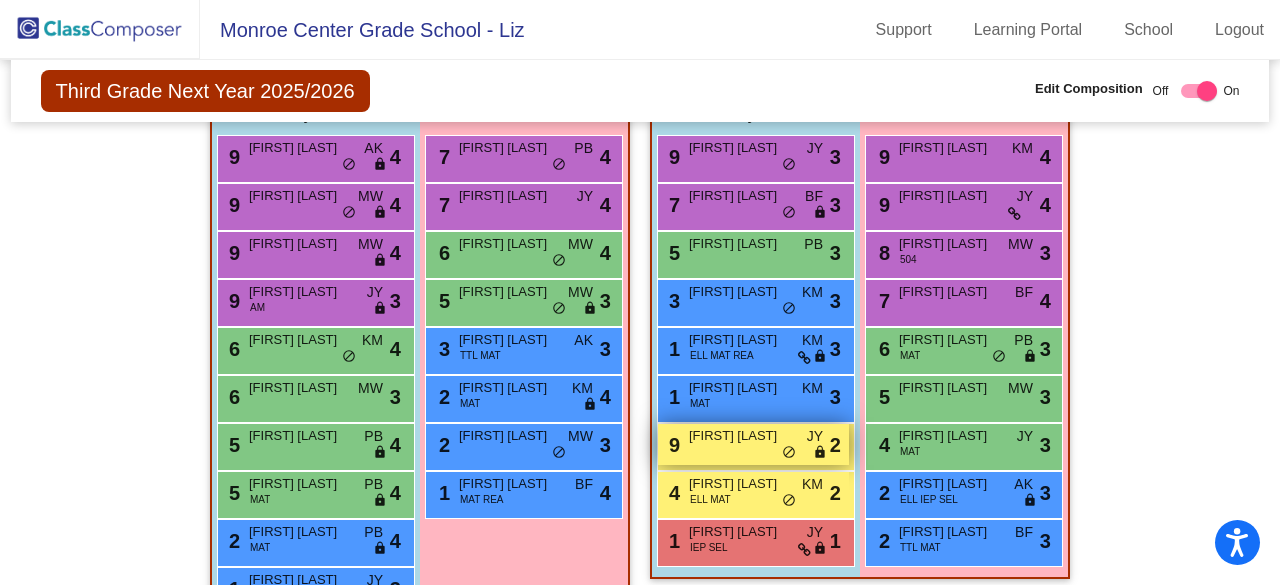 click on "Reid Connell" at bounding box center (739, 436) 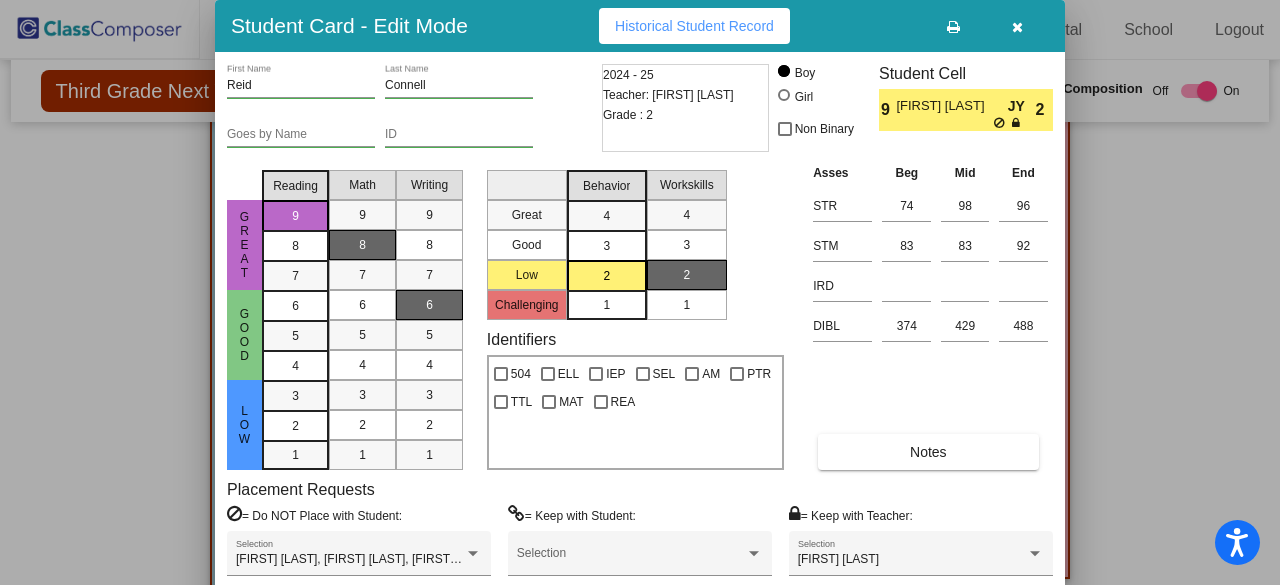click at bounding box center (640, 292) 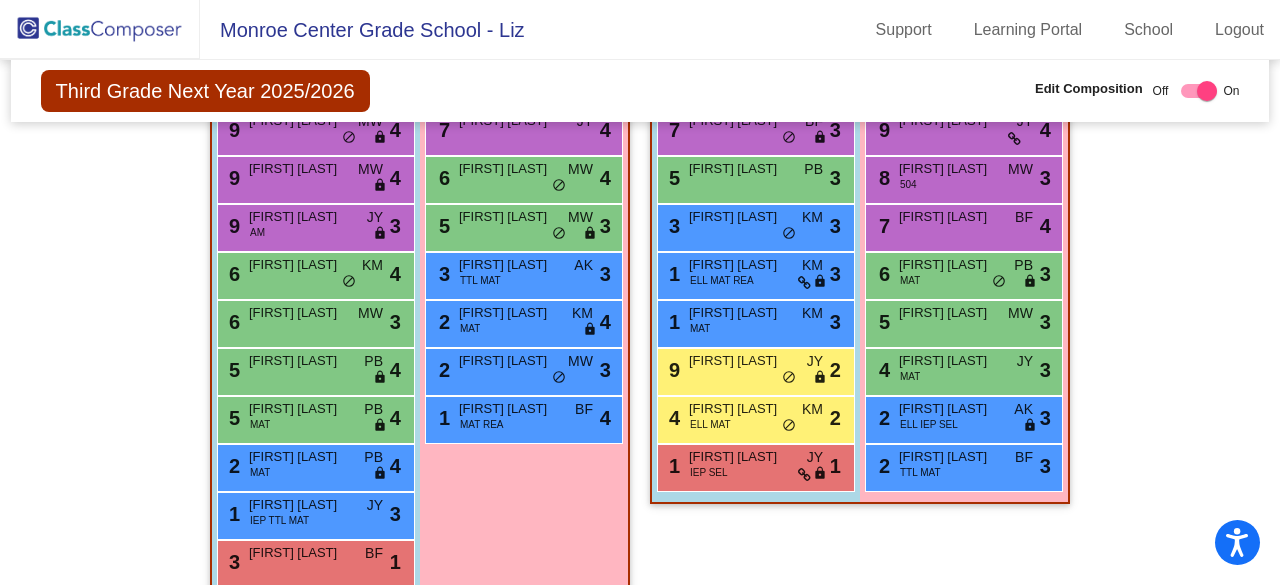 scroll, scrollTop: 668, scrollLeft: 0, axis: vertical 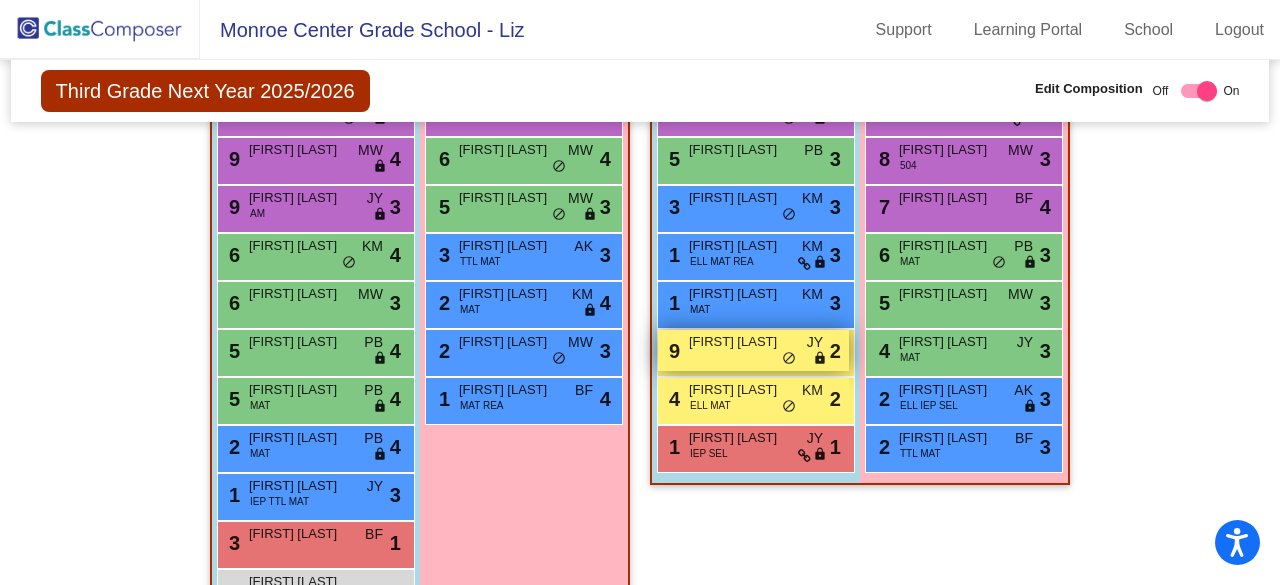 click on "Reid Connell" at bounding box center (739, 342) 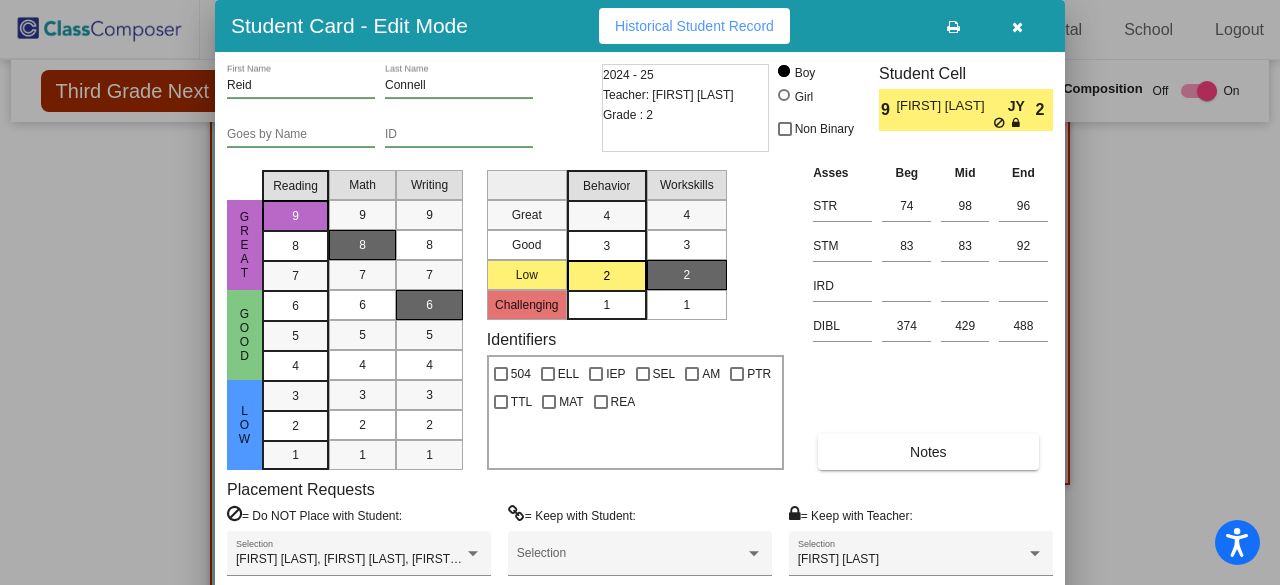 click at bounding box center (640, 292) 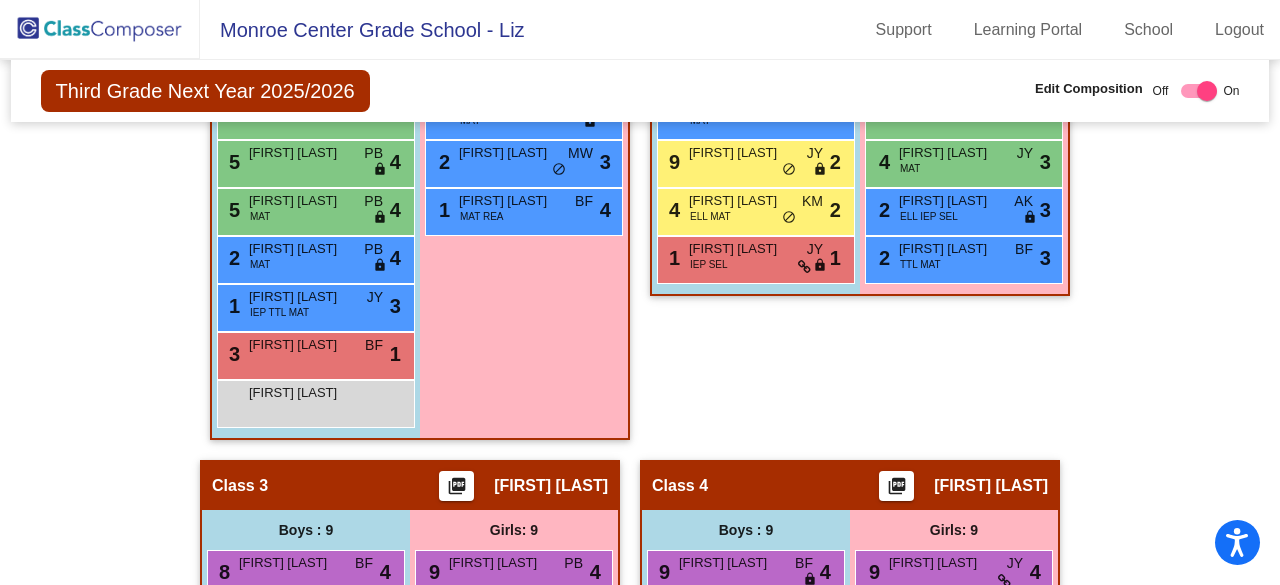 scroll, scrollTop: 882, scrollLeft: 0, axis: vertical 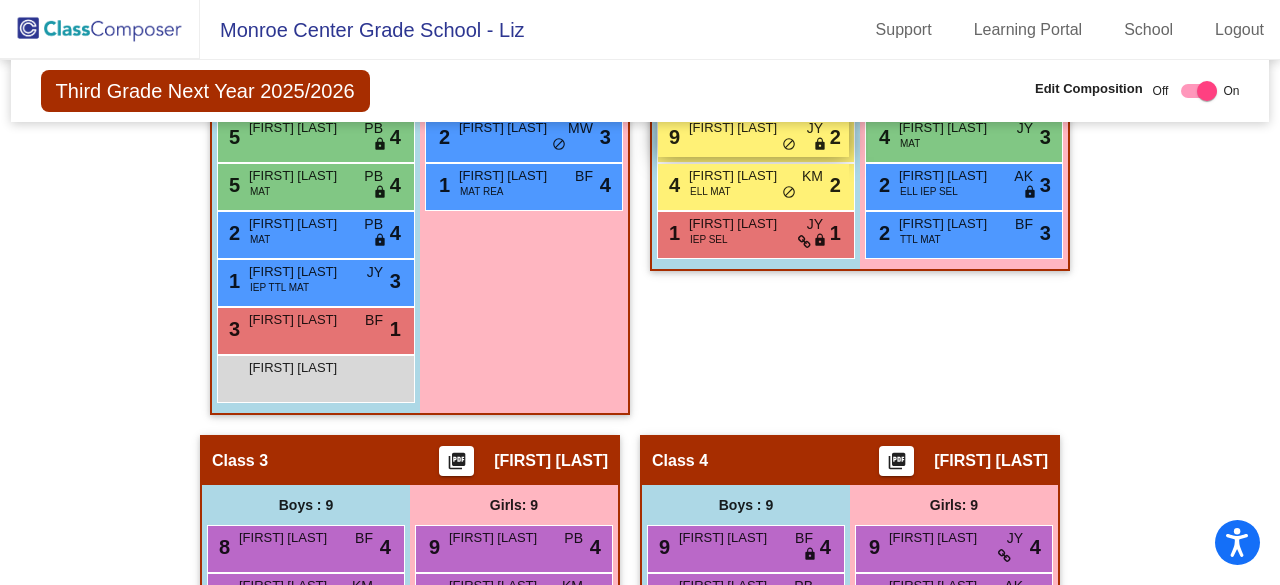 click on "9 Reid Connell JY lock do_not_disturb_alt 2" at bounding box center (753, 136) 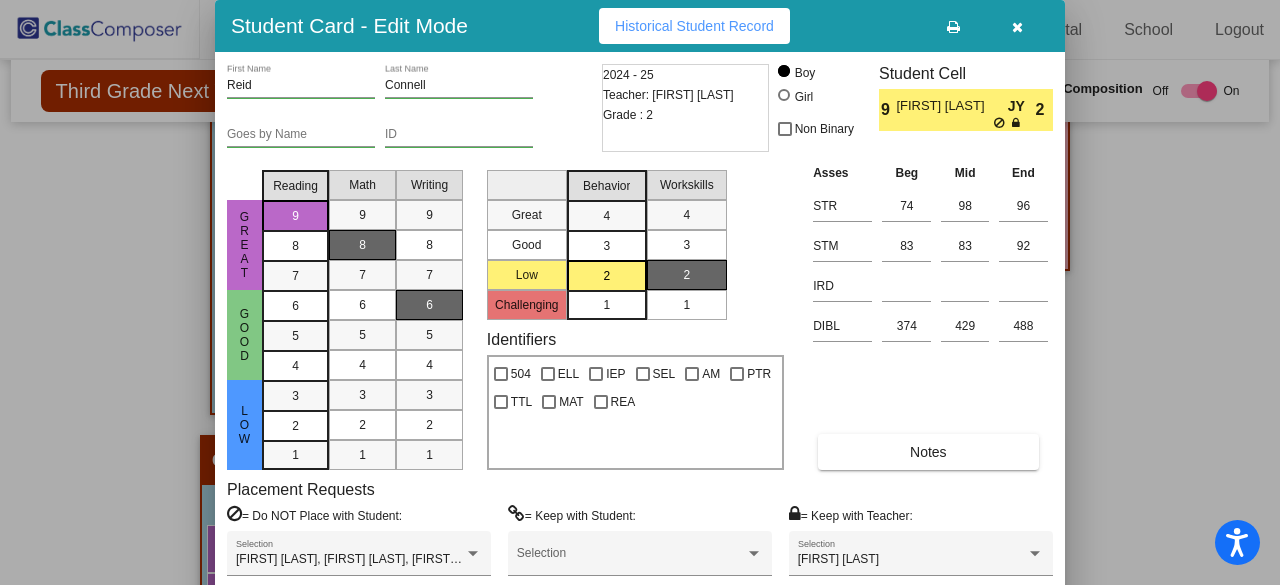 click at bounding box center [640, 292] 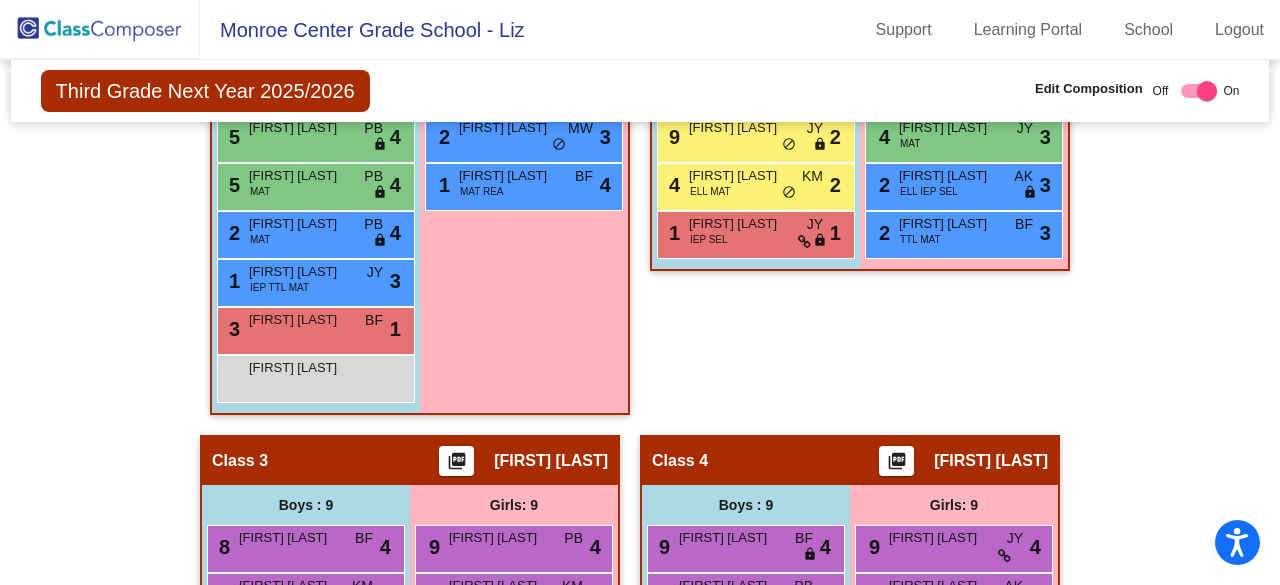 scroll, scrollTop: 1341, scrollLeft: 0, axis: vertical 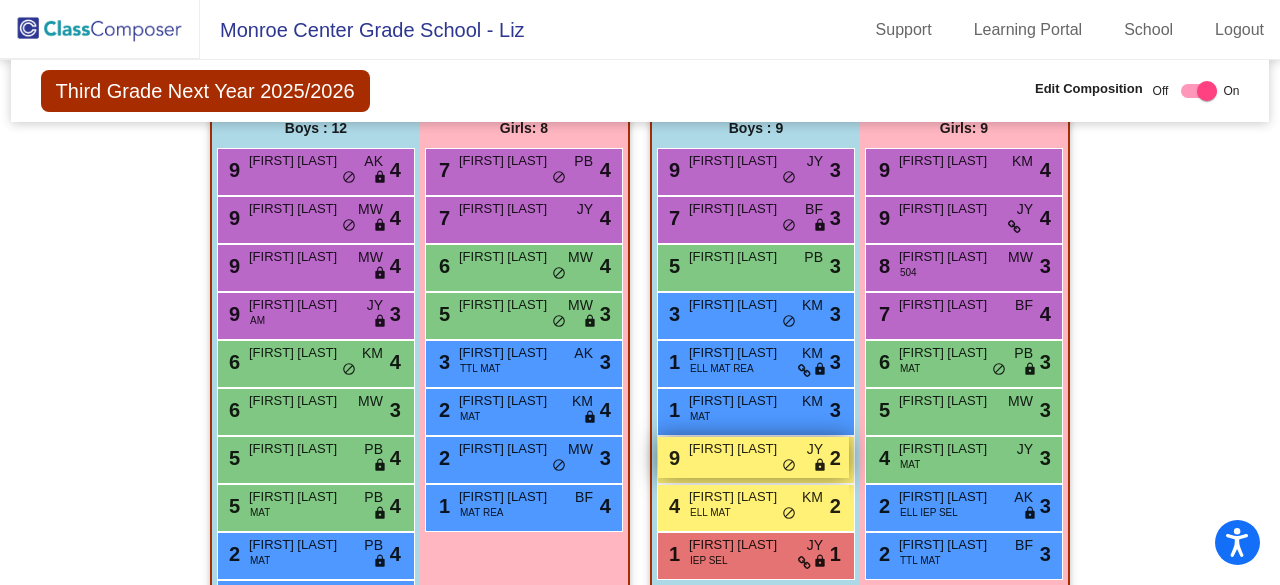 click on "Reid Connell" at bounding box center [739, 449] 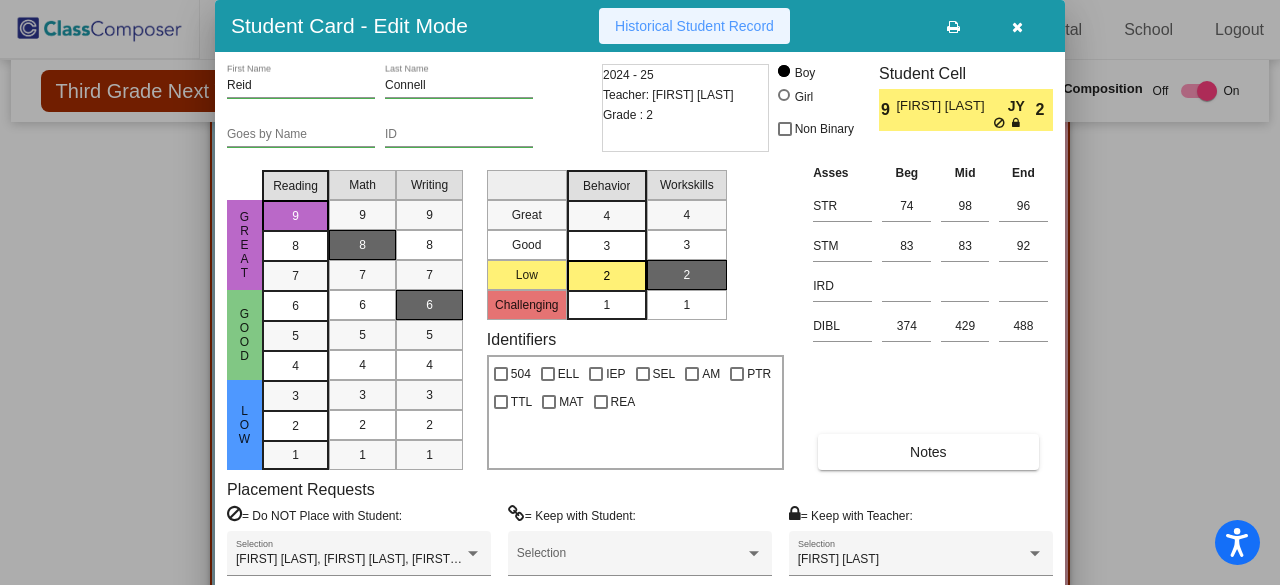click on "Historical Student Record" at bounding box center [694, 26] 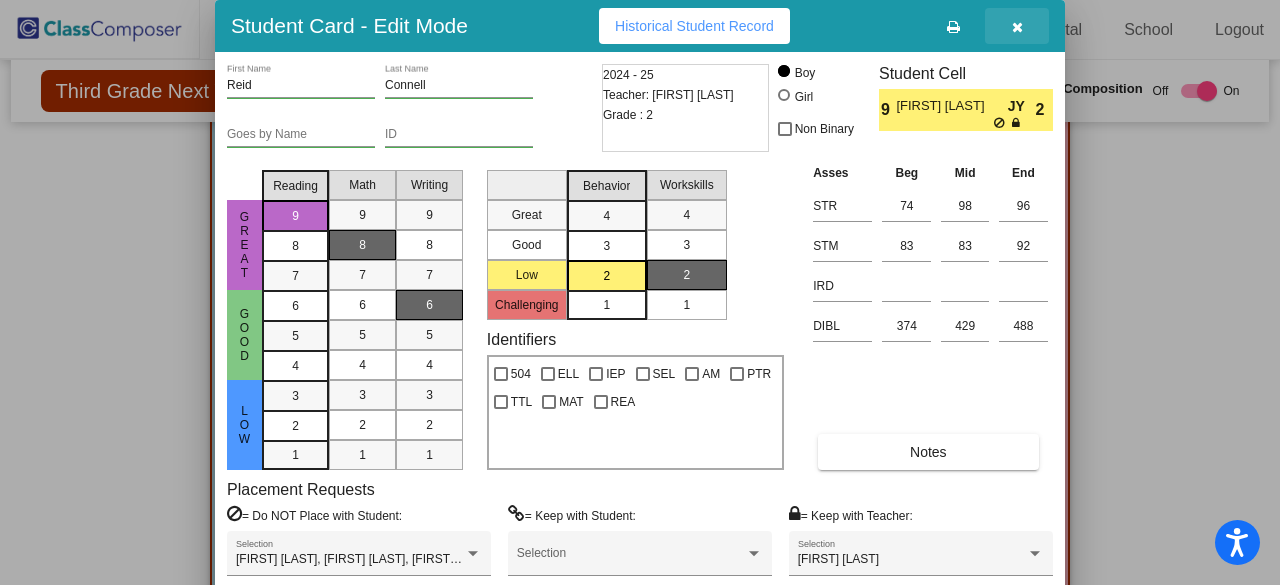 click at bounding box center [1017, 27] 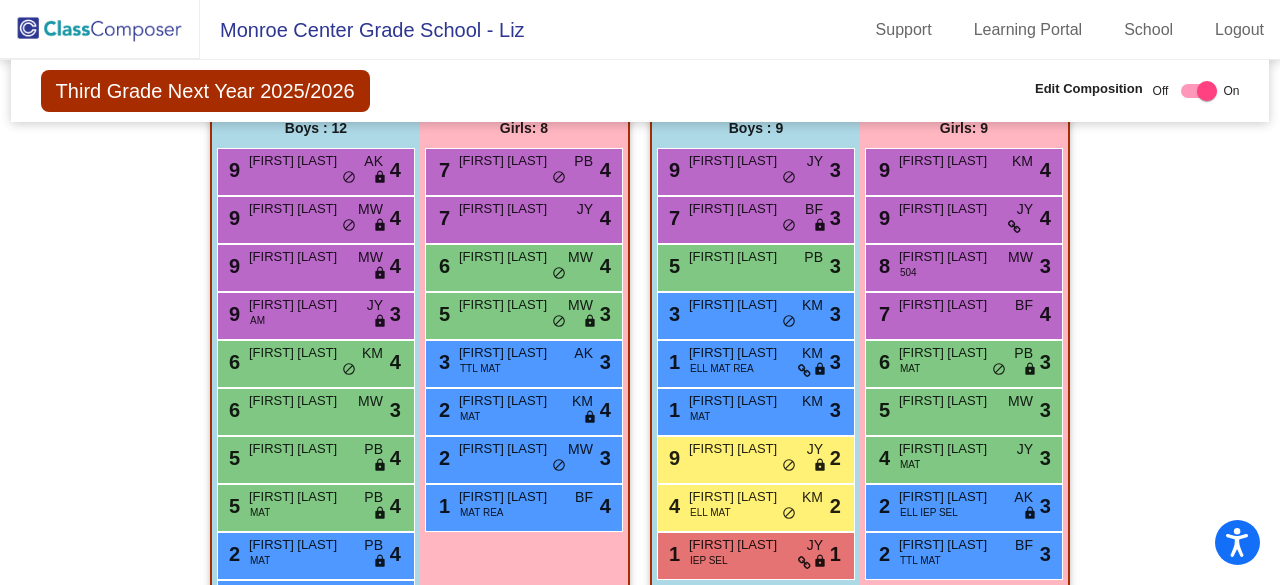 click on "Hallway   - Hallway Class  picture_as_pdf  Add Student  First Name Last Name Student Id  (Recommended)   Boy   Girl   Non Binary Add Close  Boys : 0    No Students   Girls: 0   No Students   Class 1    picture_as_pdf Kathleen Mandzen  Add Student  First Name Last Name Student Id  (Recommended)   Boy   Girl   Non Binary Add Close  Boys : 12  9 Killian Connell AK lock do_not_disturb_alt 4 9 Robert Muller MW lock do_not_disturb_alt 4 9 Donavan Shelby MW lock do_not_disturb_alt 4 9 Lucas Keller AM JY lock do_not_disturb_alt 3 6 Parker Swanson KM lock do_not_disturb_alt 4 6 Justin Vangsness MW lock do_not_disturb_alt 3 5 Mark Lundquist PB lock do_not_disturb_alt 4 5 Jett Weems MAT PB lock do_not_disturb_alt 4 2 Gregory Kunce MAT PB lock do_not_disturb_alt 4 1 Austin Carpenter IEP TTL MAT JY lock do_not_disturb_alt 3 3 August Vavra BF lock do_not_disturb_alt 1 Parker Edwards lock do_not_disturb_alt Girls: 8 7 Tynley Litow PB lock do_not_disturb_alt 4 7 Zaylee Sanchez JY lock do_not_disturb_alt 4 6 MW lock 4 5" 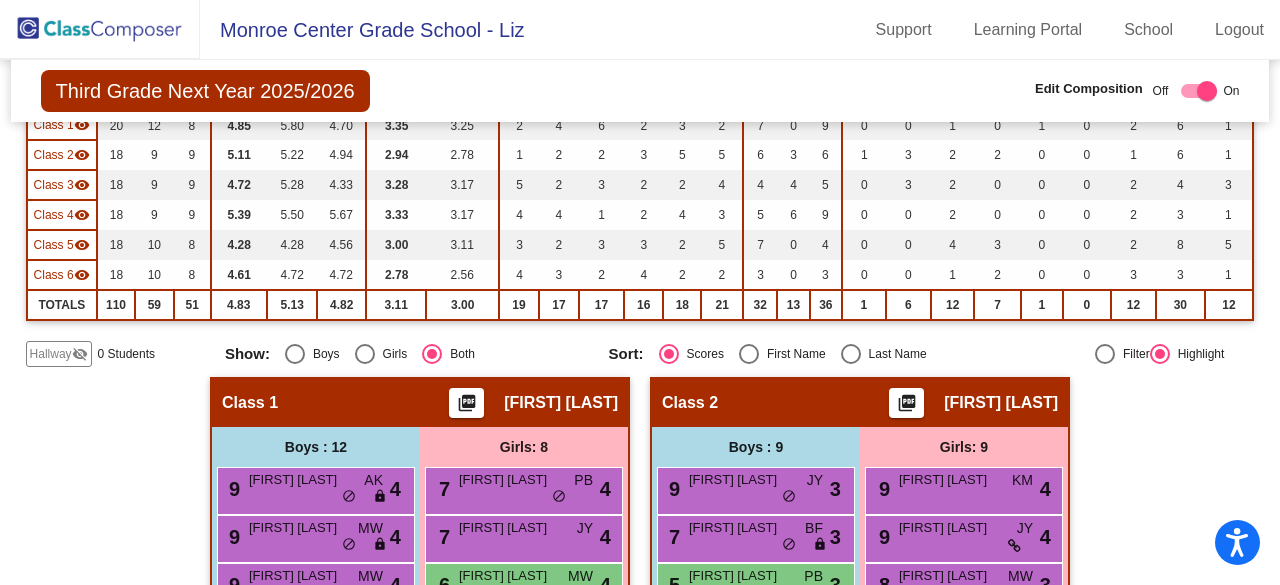 scroll, scrollTop: 0, scrollLeft: 0, axis: both 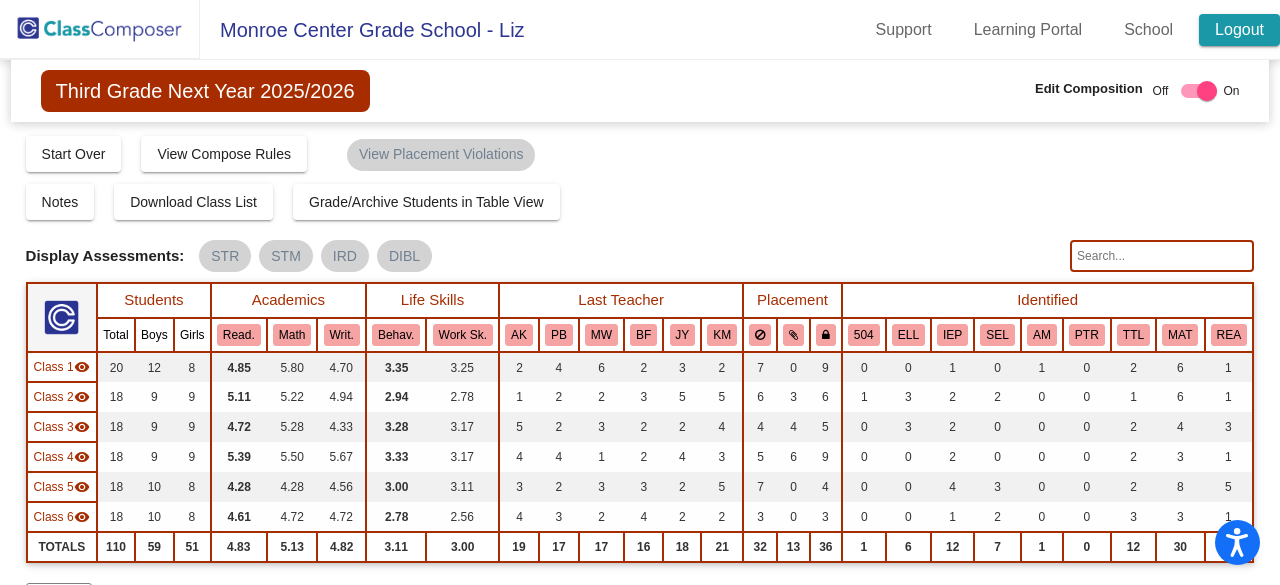 click on "Logout" 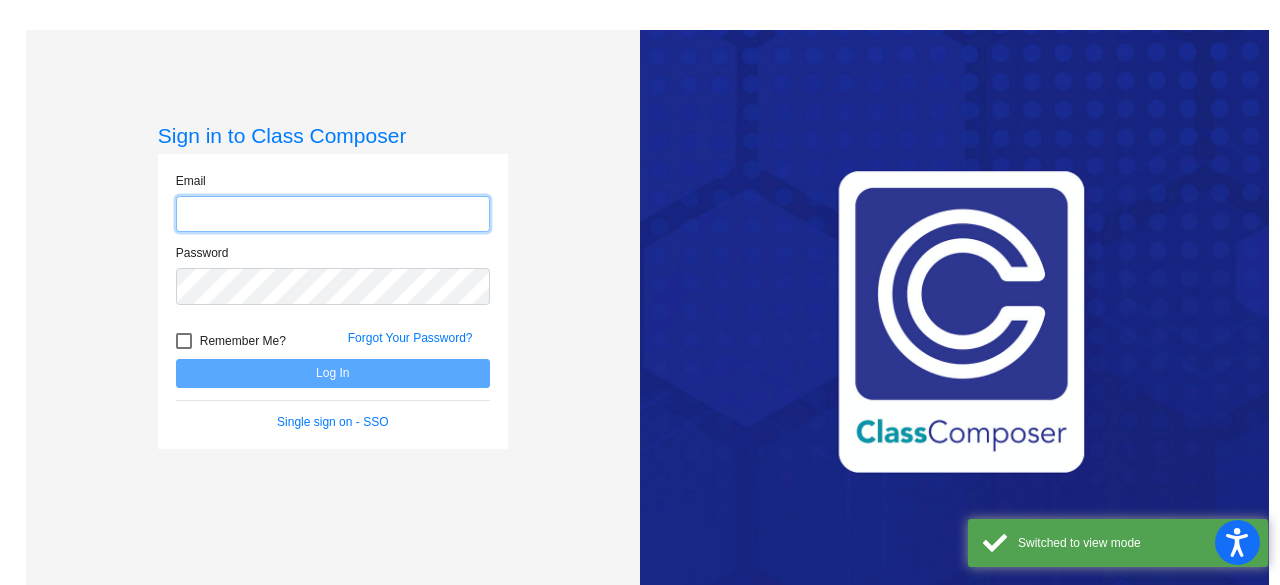 type on "efaxon@mail.meridian223.org" 